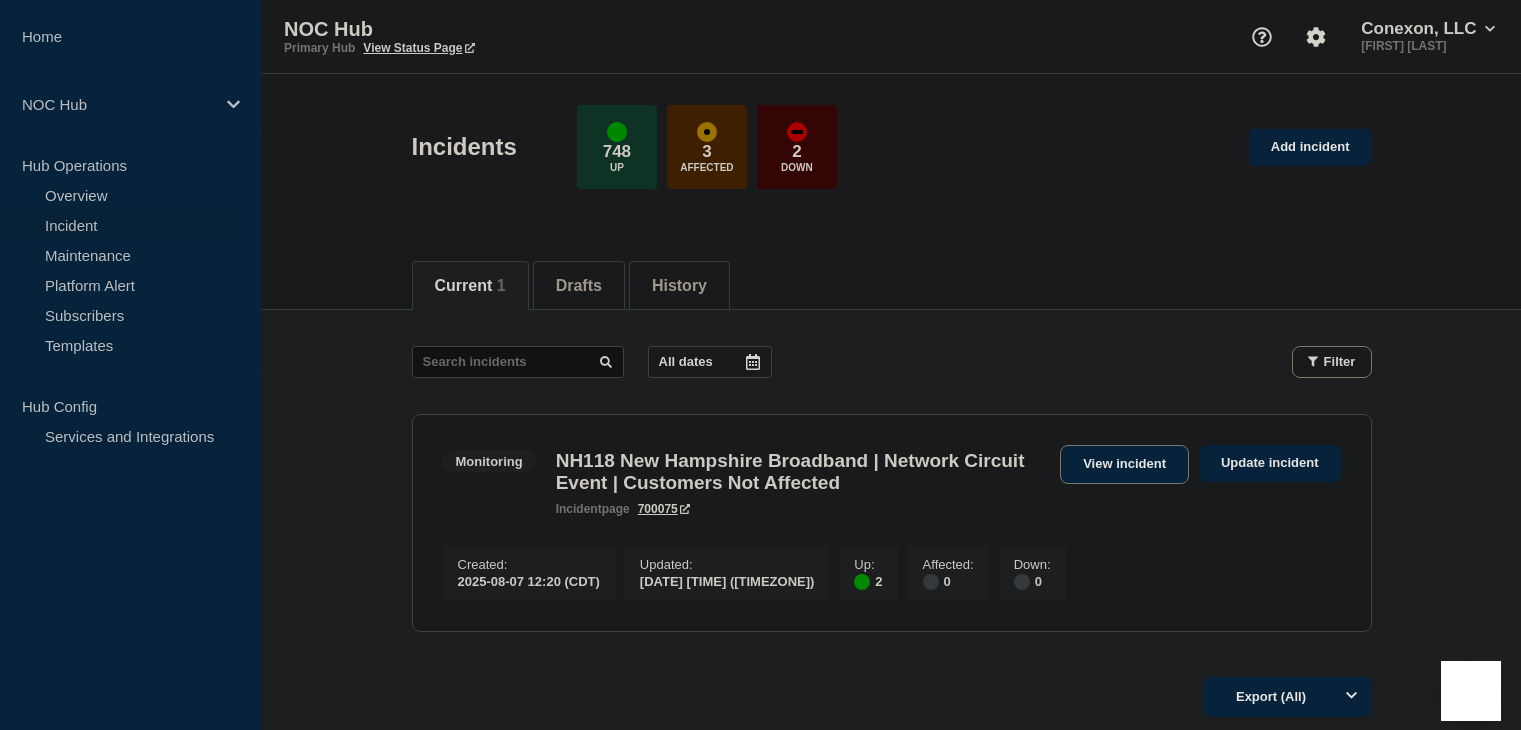 scroll, scrollTop: 0, scrollLeft: 0, axis: both 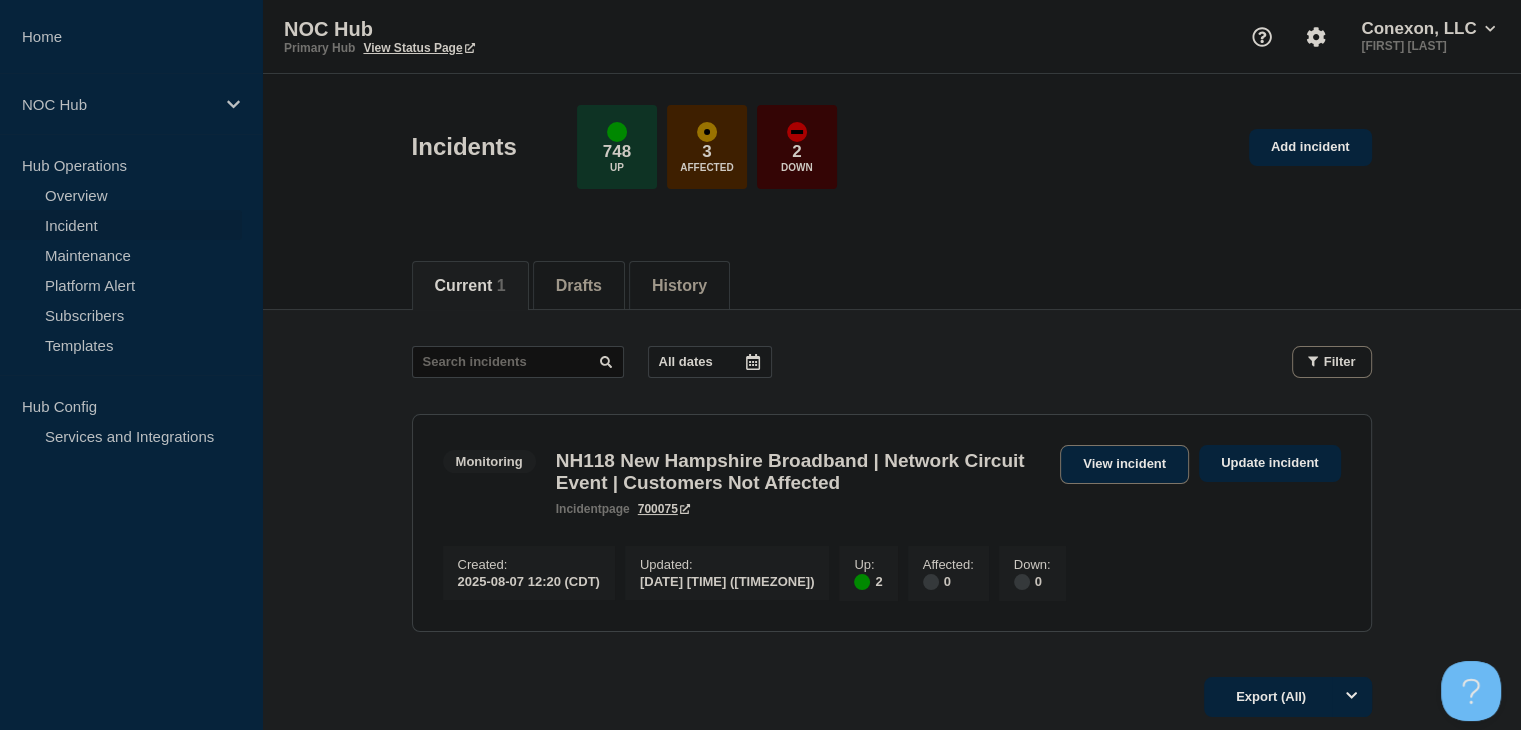 click on "View incident" at bounding box center [1124, 464] 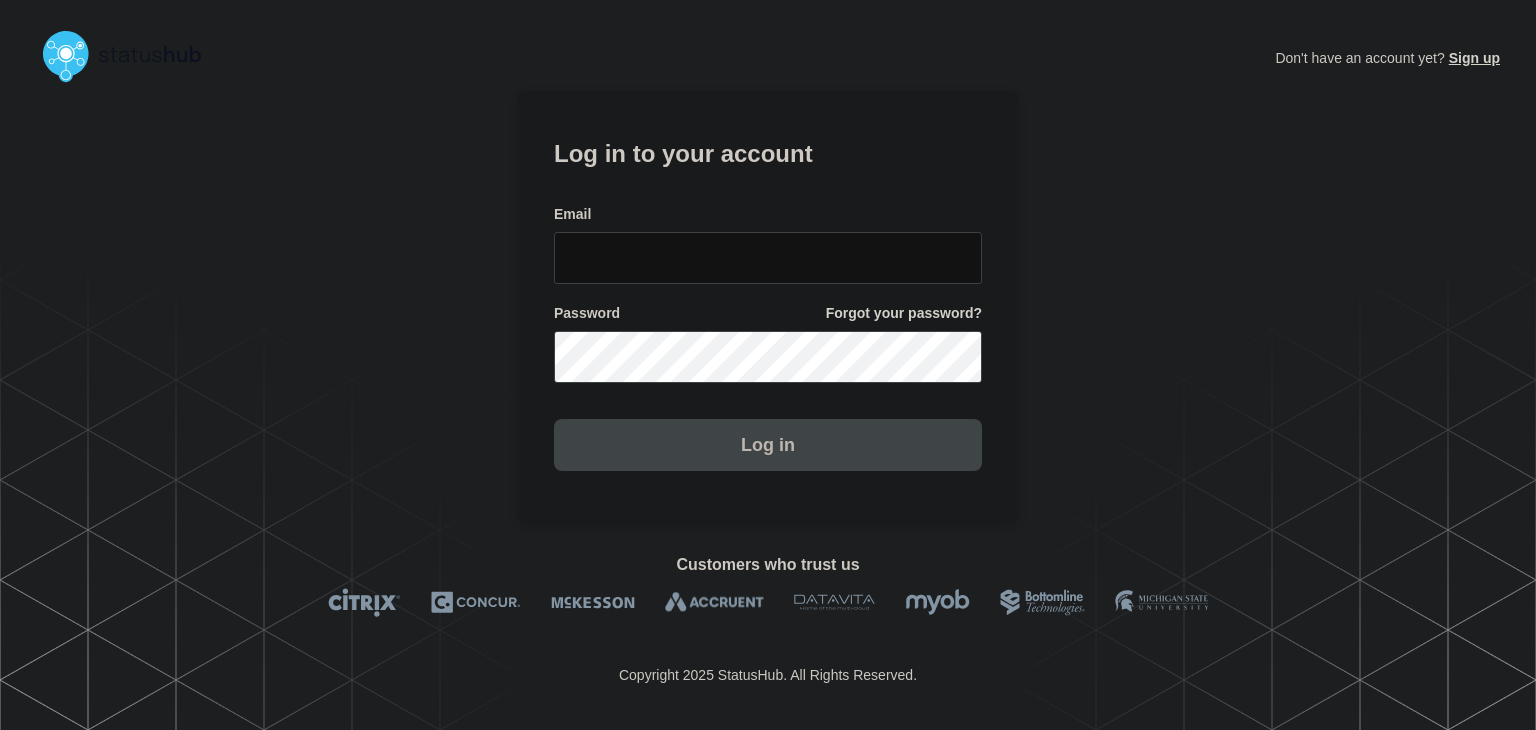 scroll, scrollTop: 0, scrollLeft: 0, axis: both 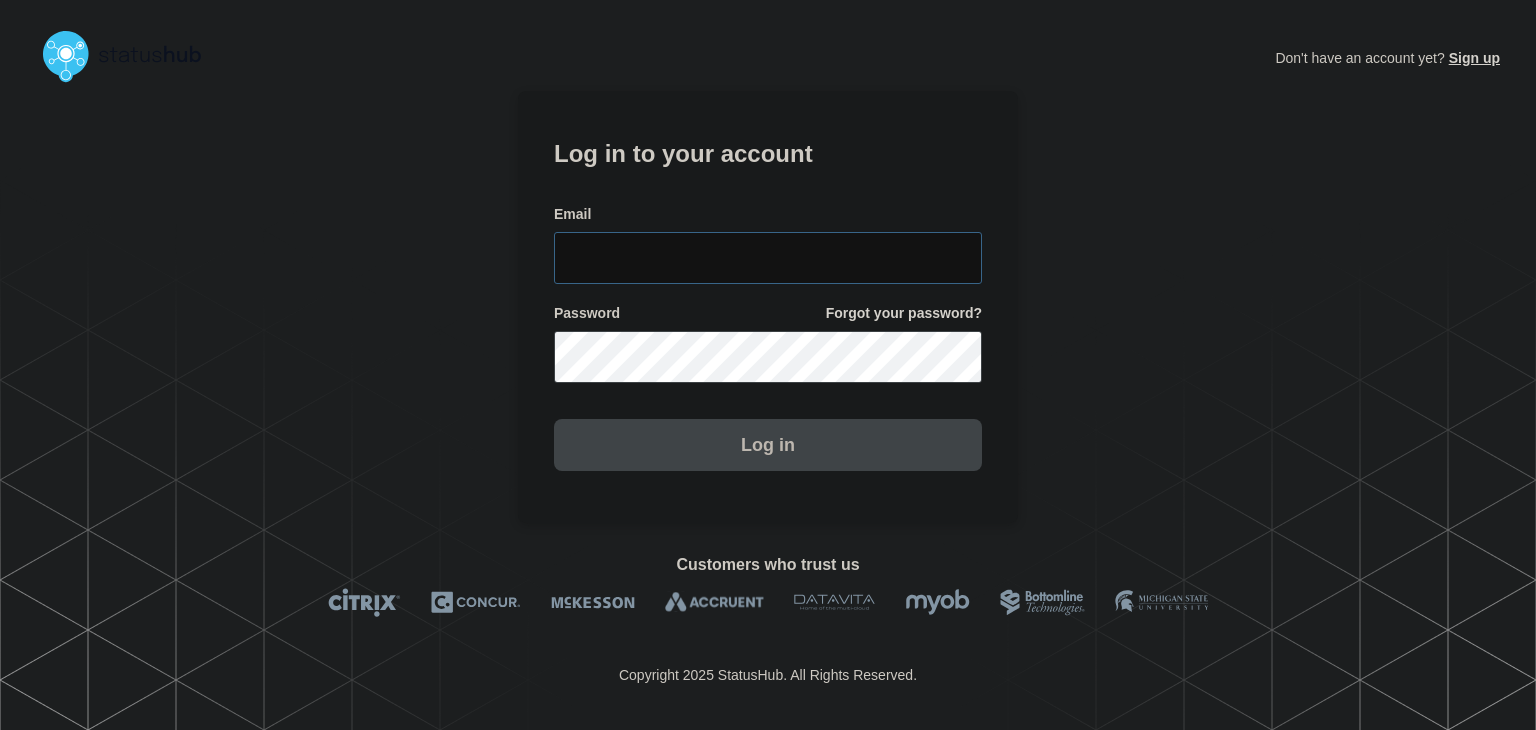 type on "[EMAIL]" 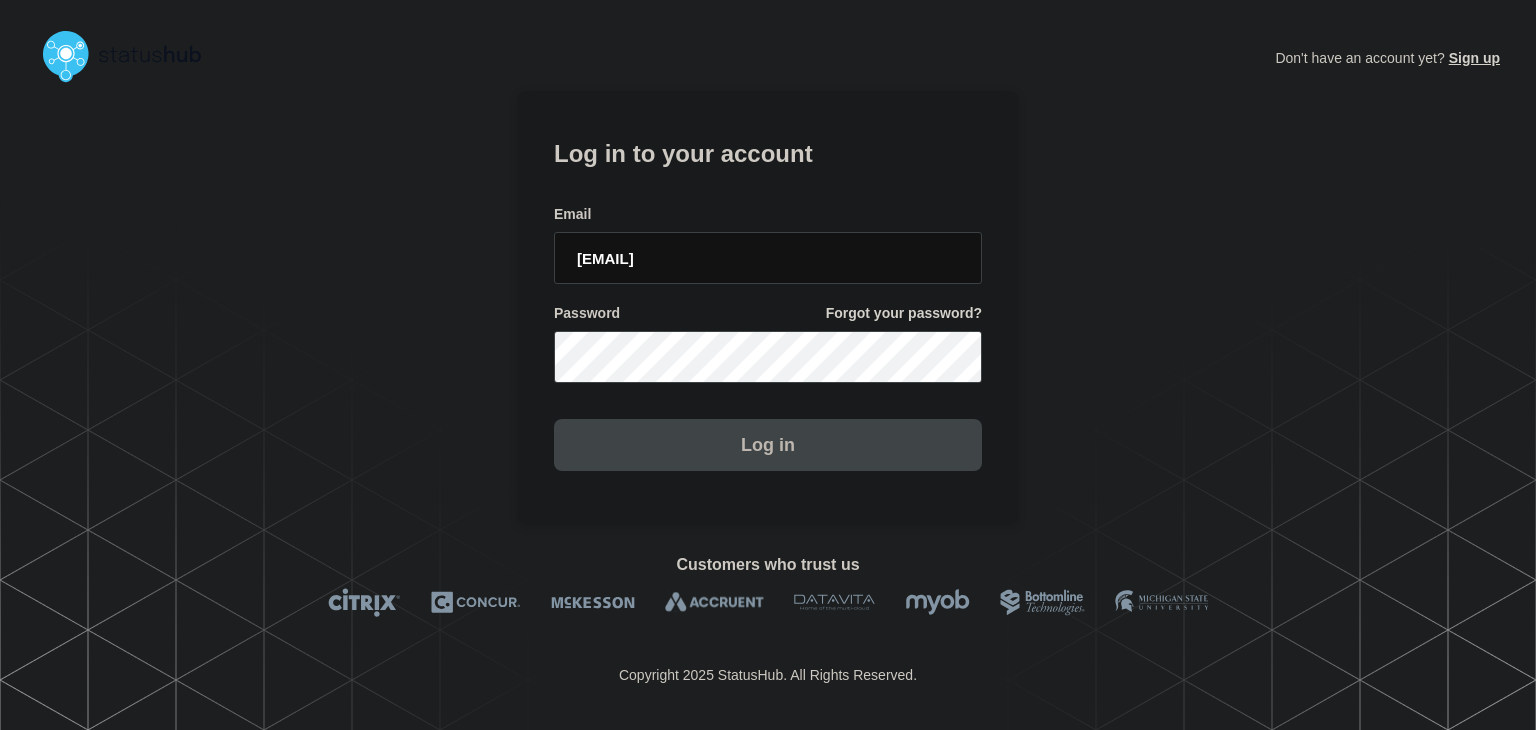 click on "Log in" at bounding box center [768, 445] 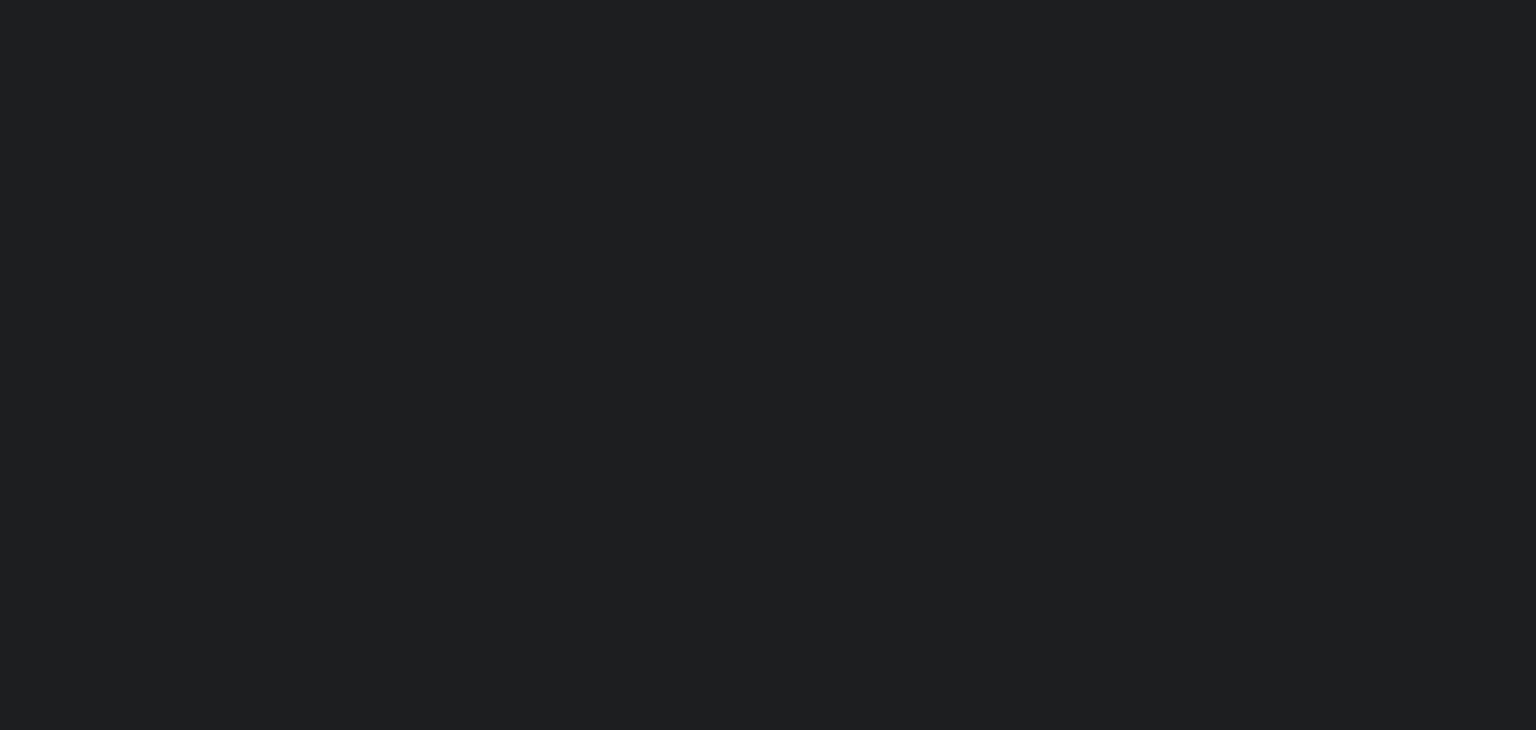 scroll, scrollTop: 0, scrollLeft: 0, axis: both 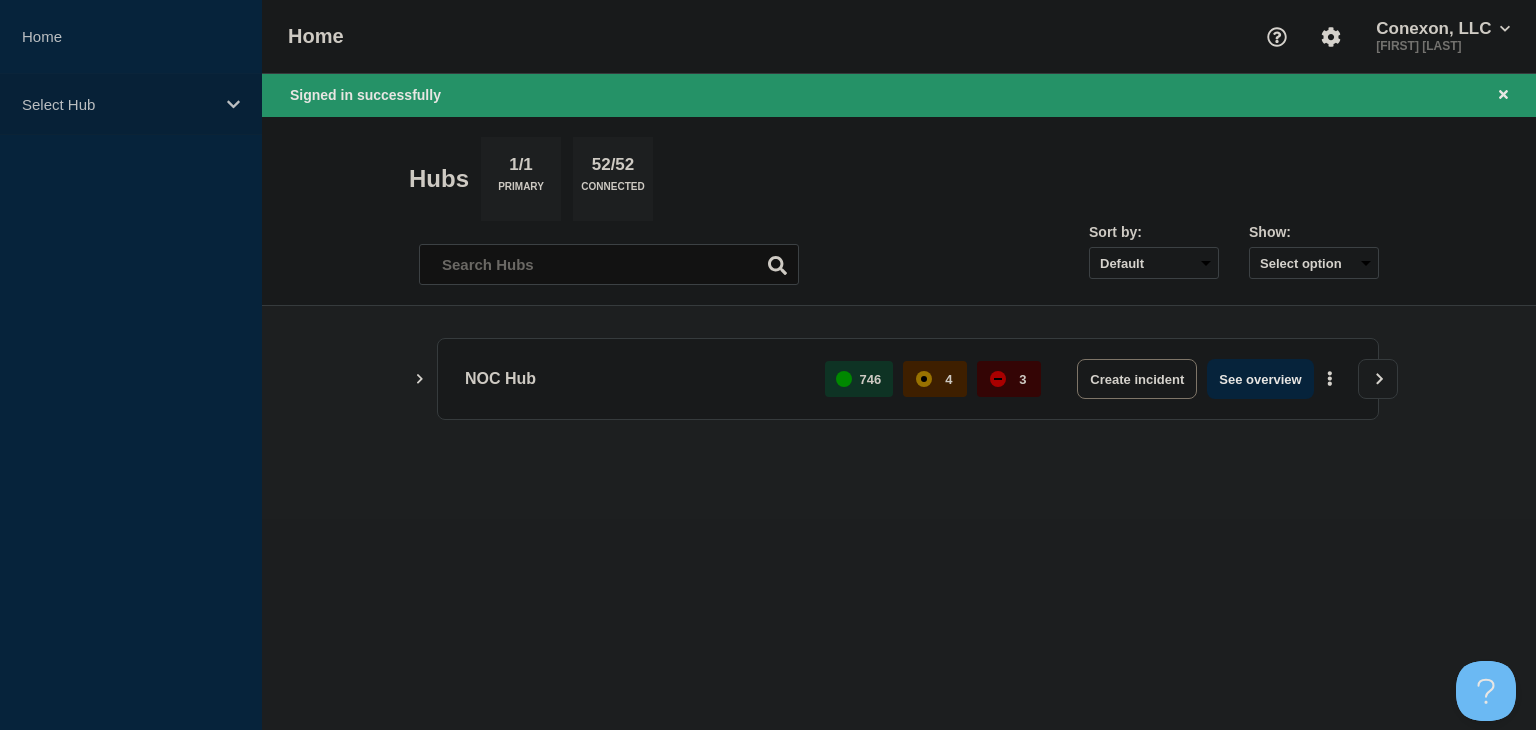 click on "Select Hub" at bounding box center [118, 104] 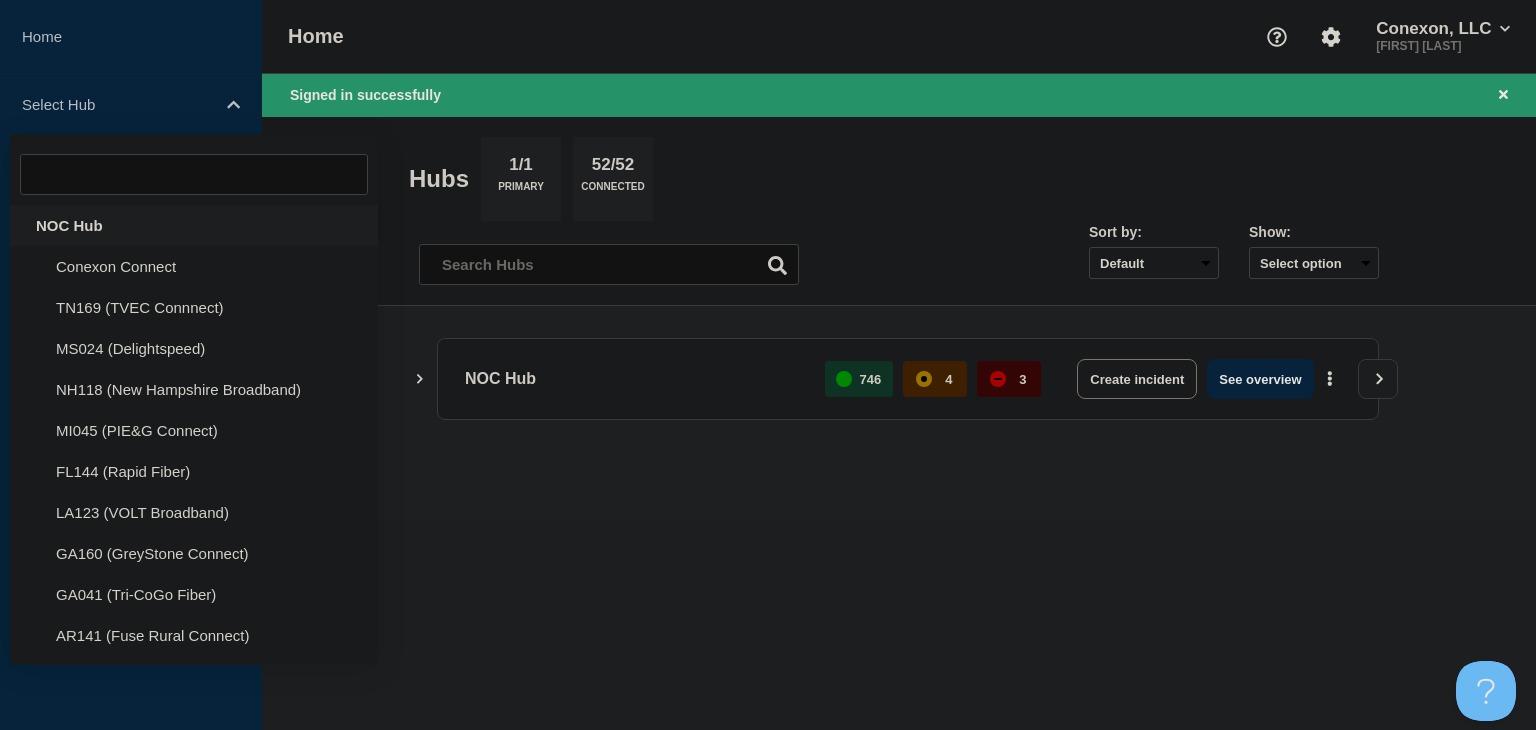 click on "NOC Hub" at bounding box center (194, 225) 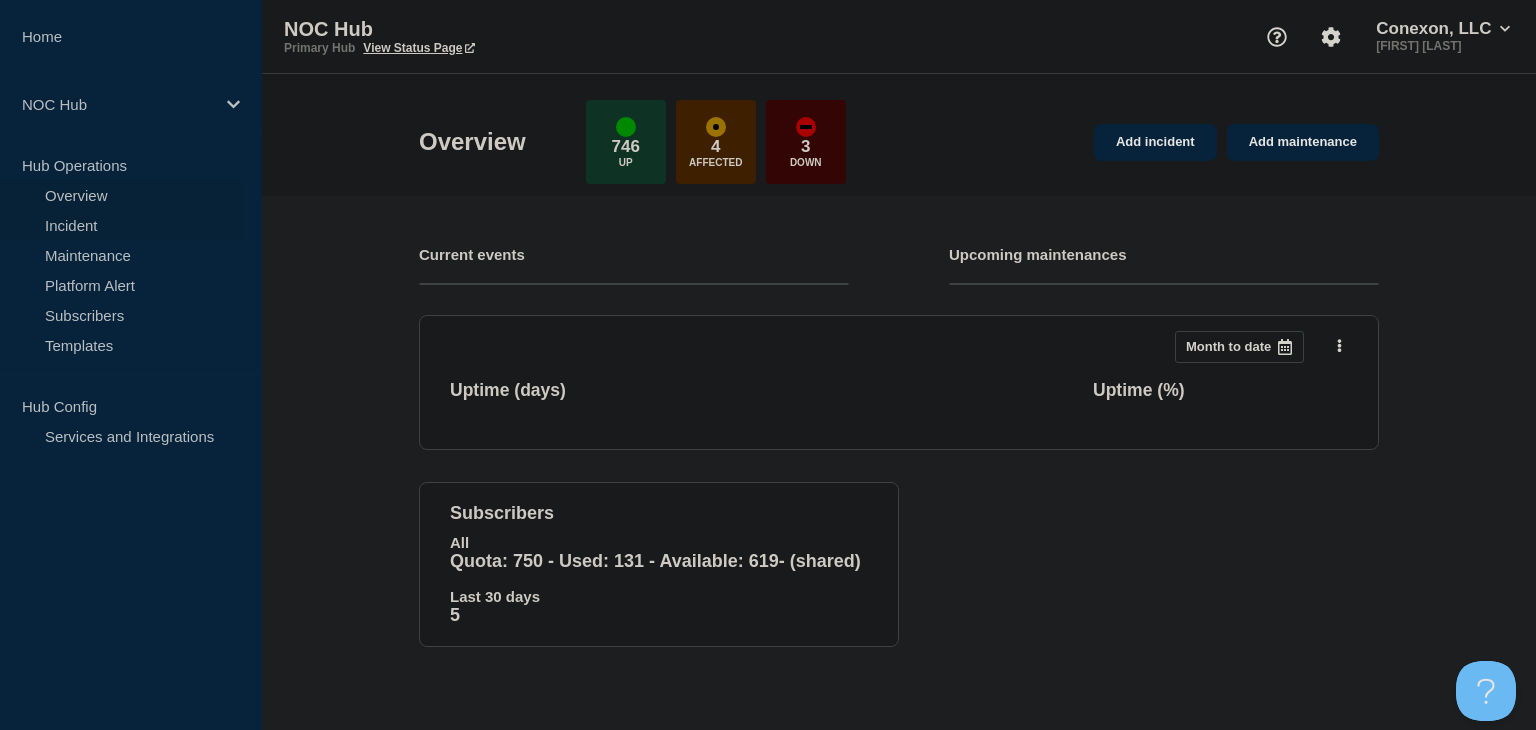 click on "Incident" at bounding box center (121, 225) 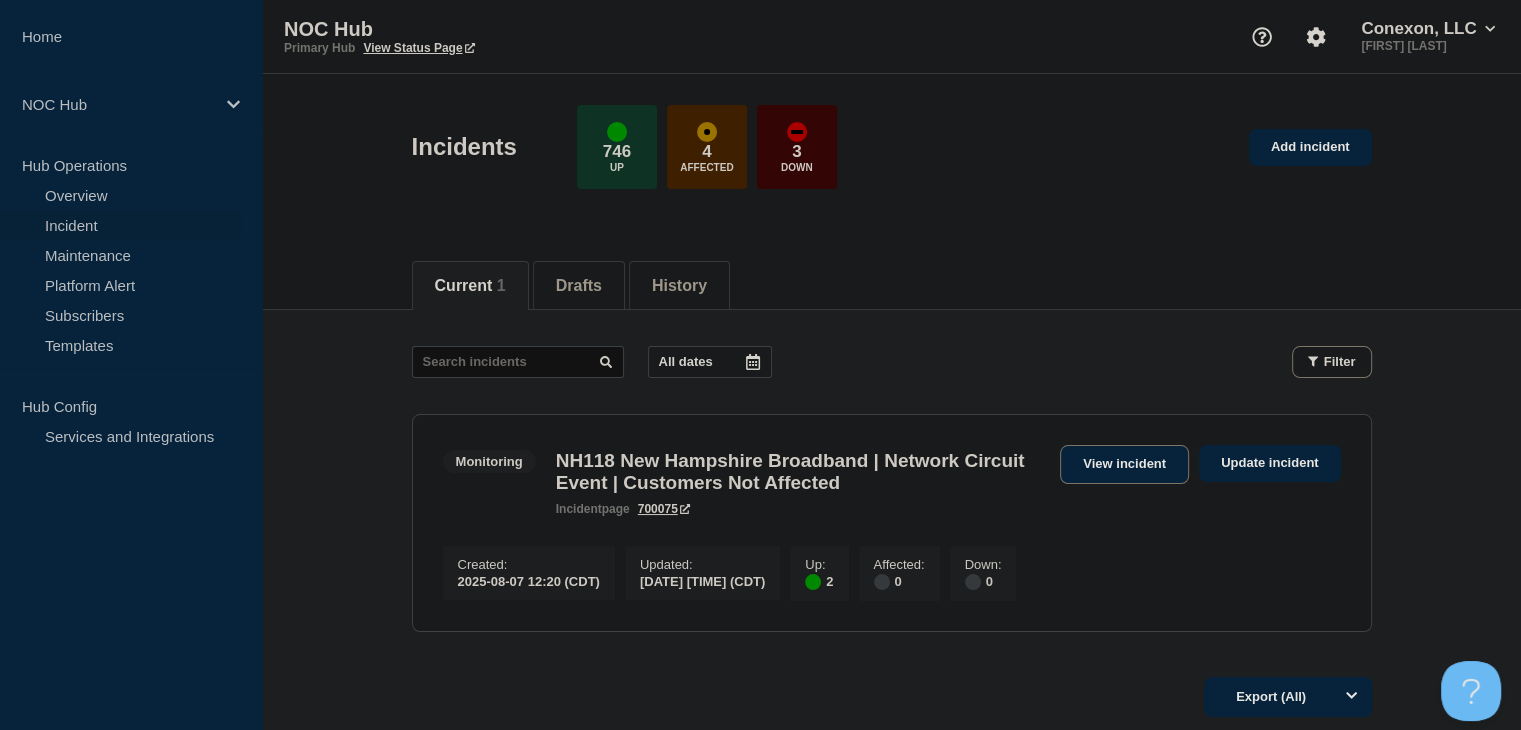 click on "View incident" at bounding box center (1124, 464) 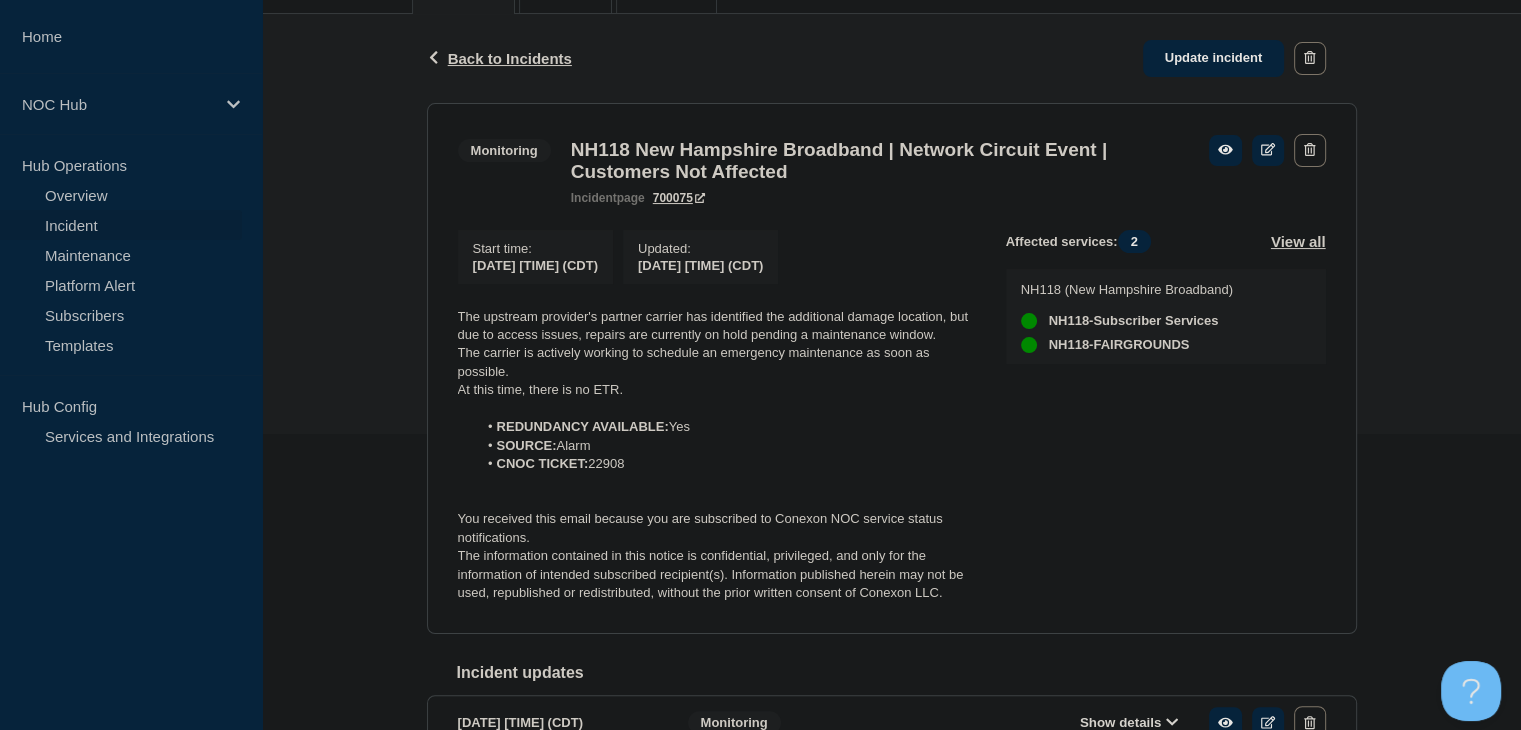 scroll, scrollTop: 300, scrollLeft: 0, axis: vertical 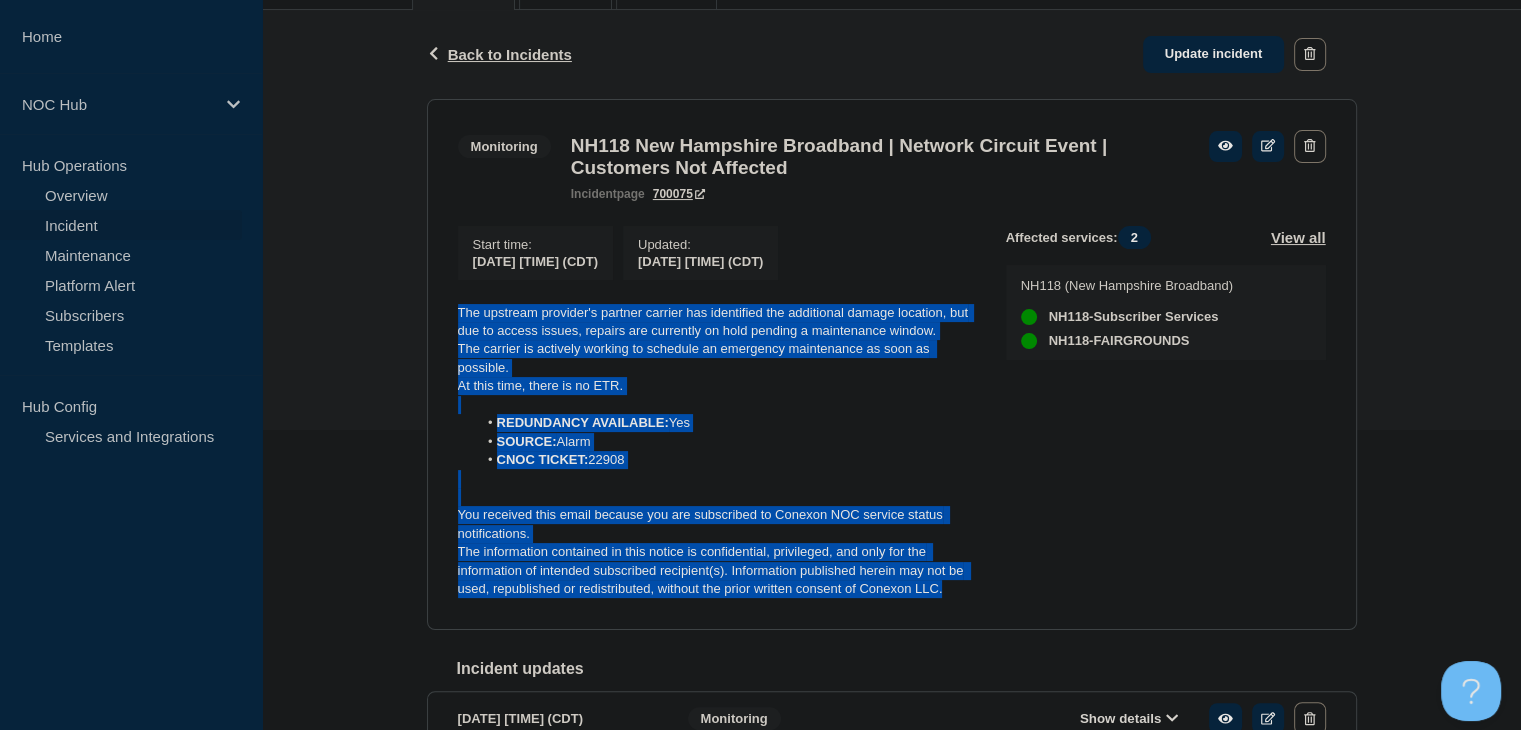 drag, startPoint x: 951, startPoint y: 604, endPoint x: 329, endPoint y: 297, distance: 693.6375 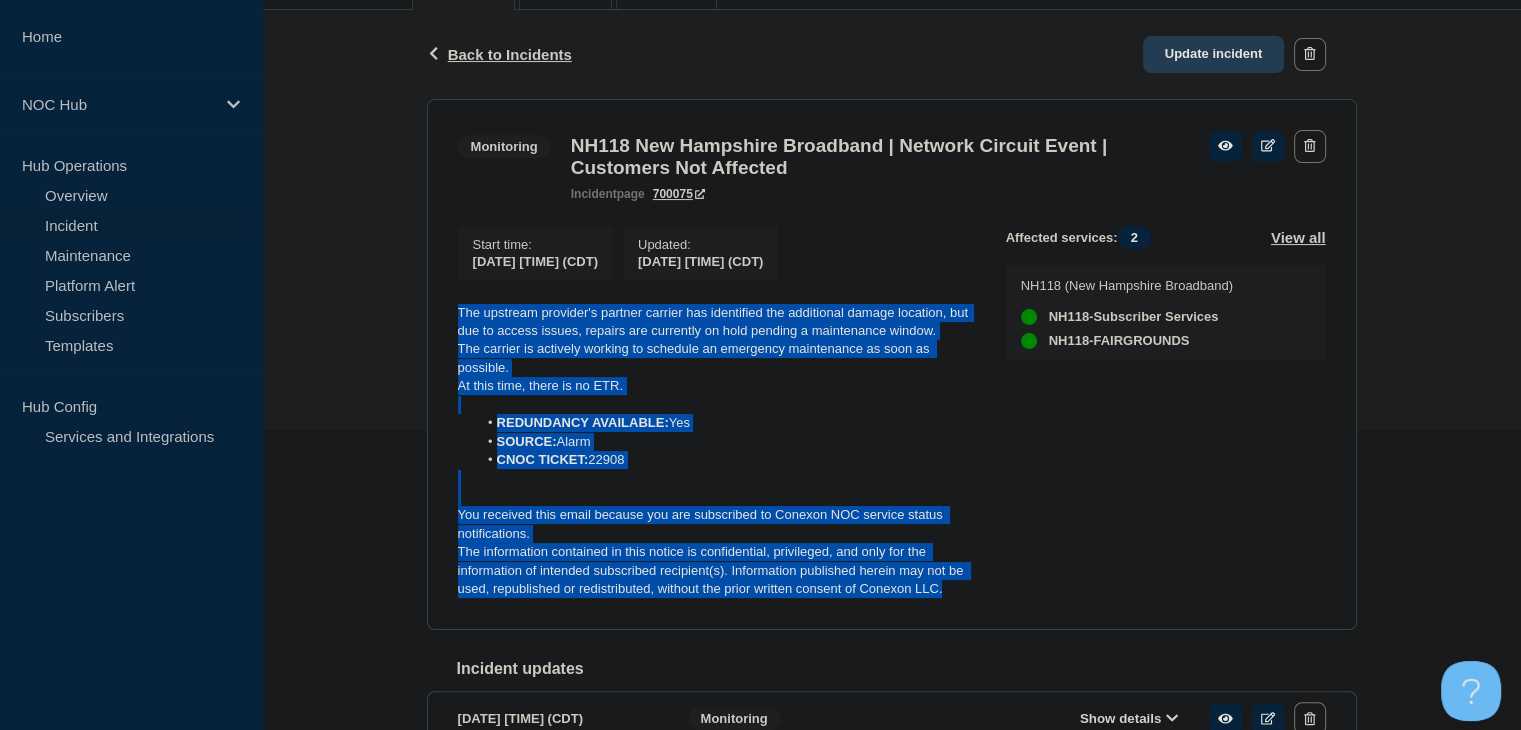 click on "Update incident" 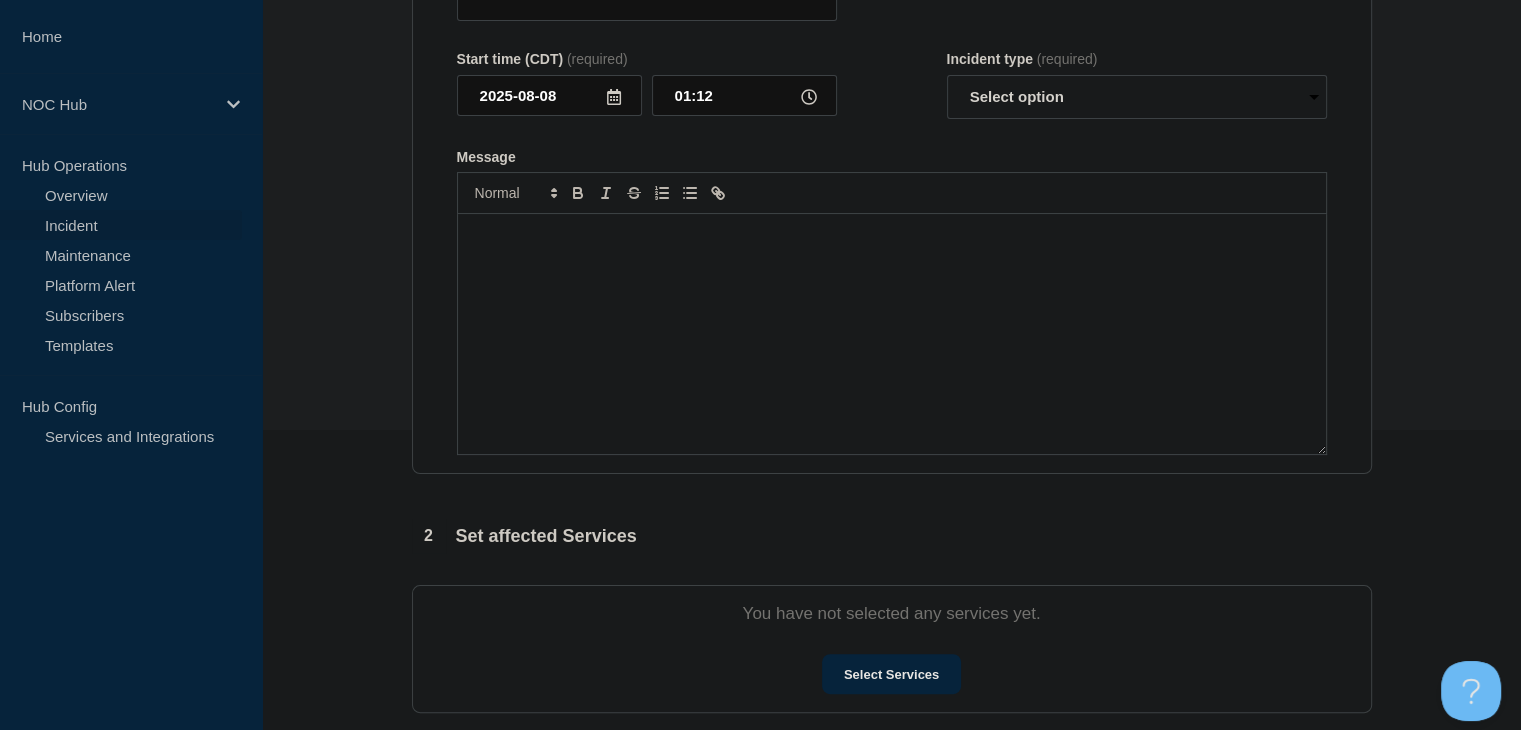 type on "NH118 New Hampshire Broadband | Network Circuit Event | Customers Not Affected" 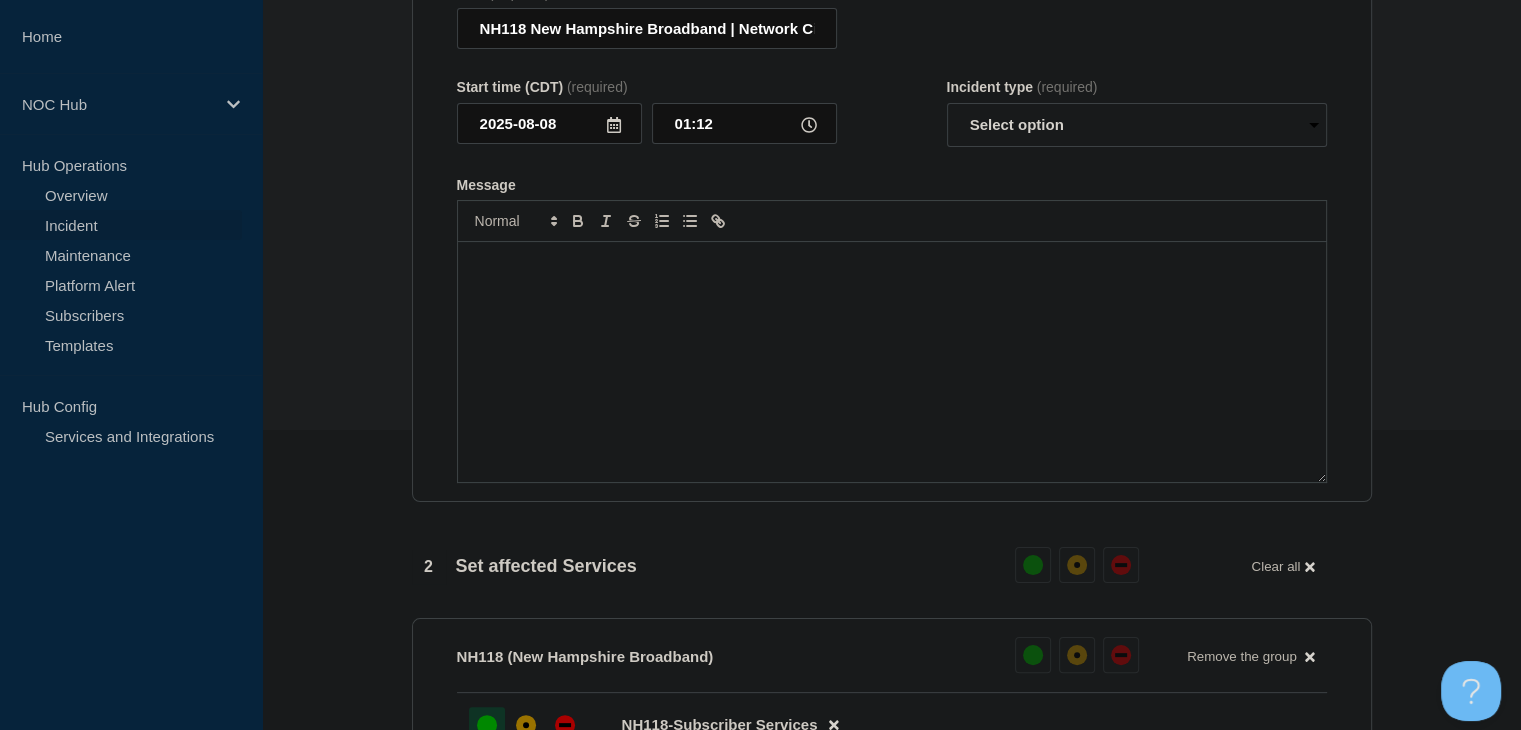 click at bounding box center [892, 362] 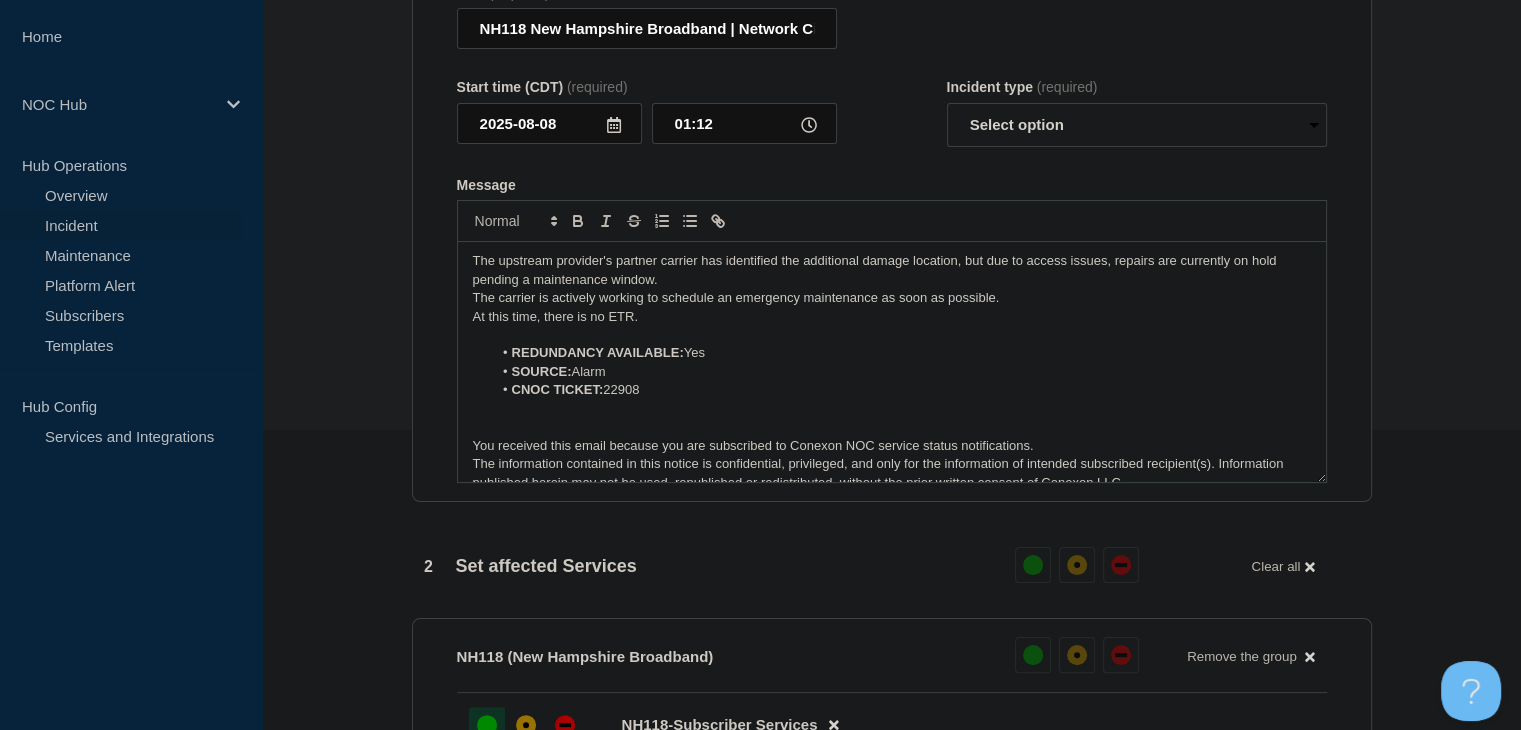 scroll, scrollTop: 0, scrollLeft: 0, axis: both 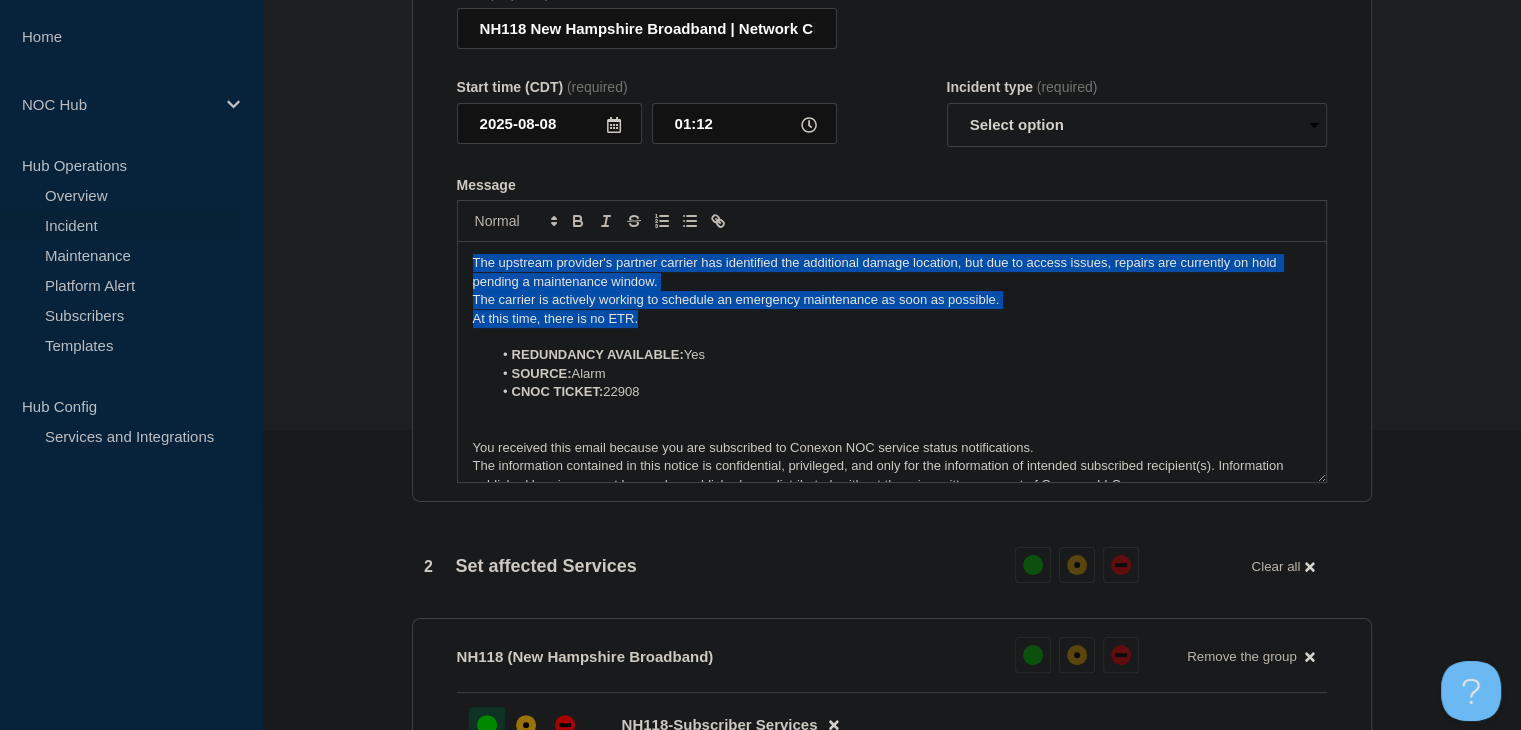 drag, startPoint x: 658, startPoint y: 365, endPoint x: 260, endPoint y: 282, distance: 406.5624 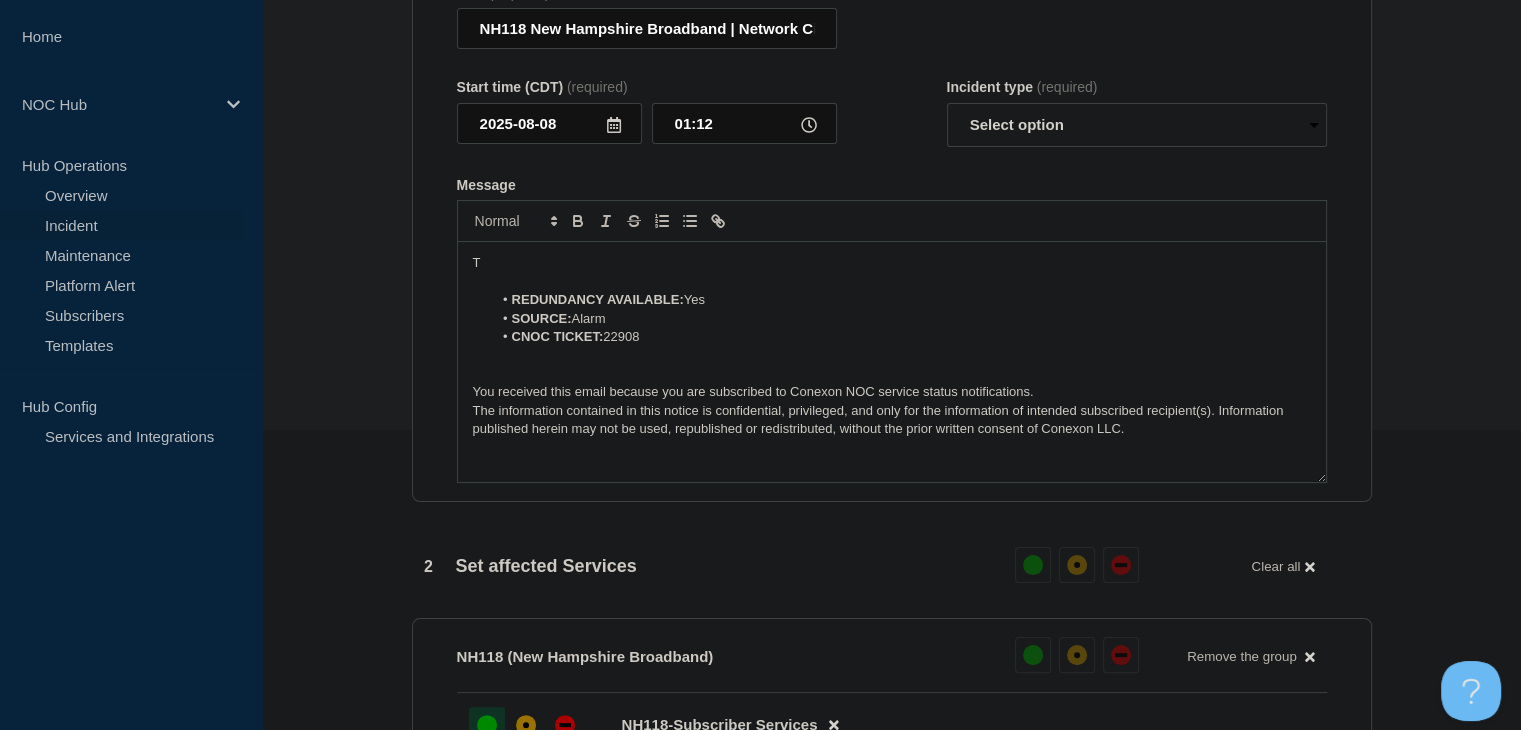 type 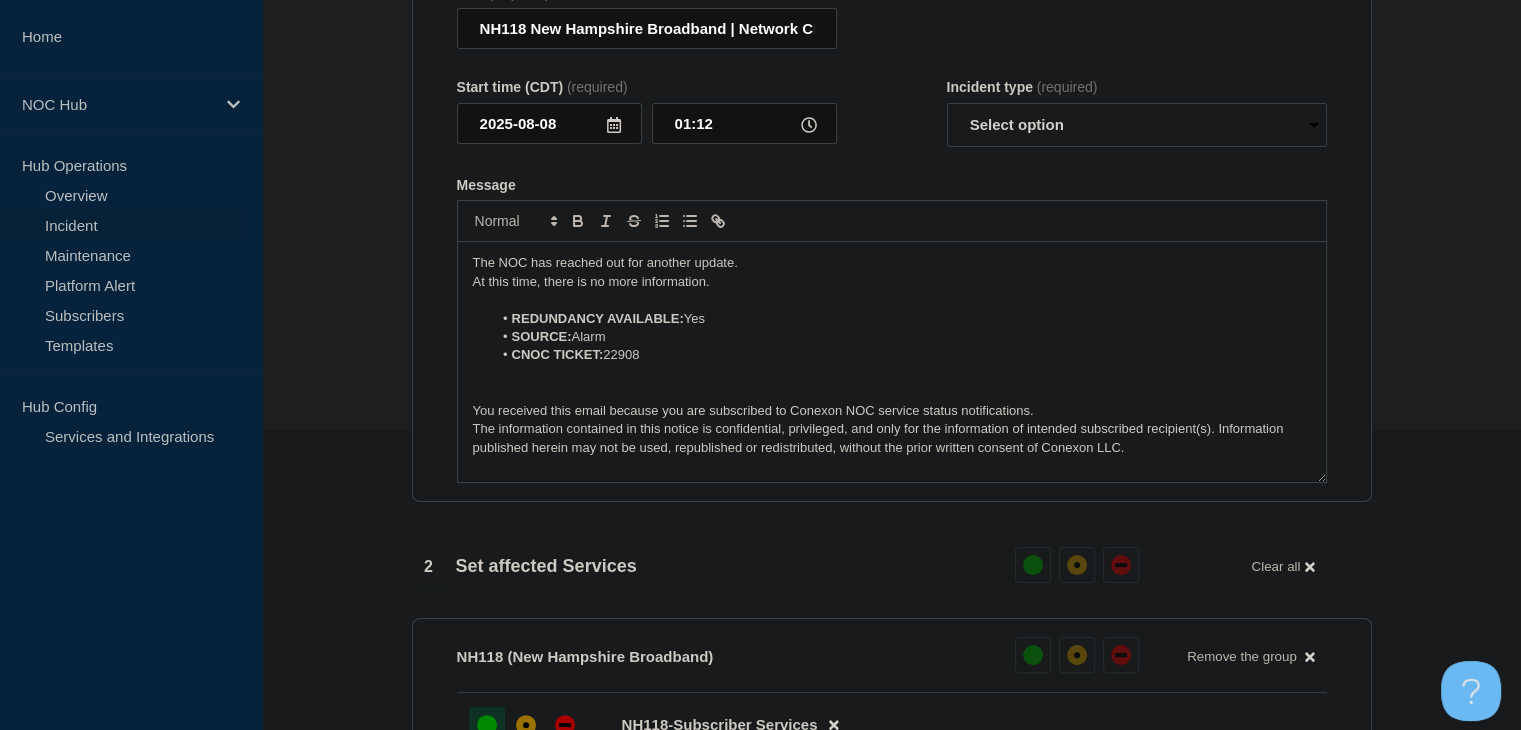 click on "At this time, there is no more information." at bounding box center [892, 282] 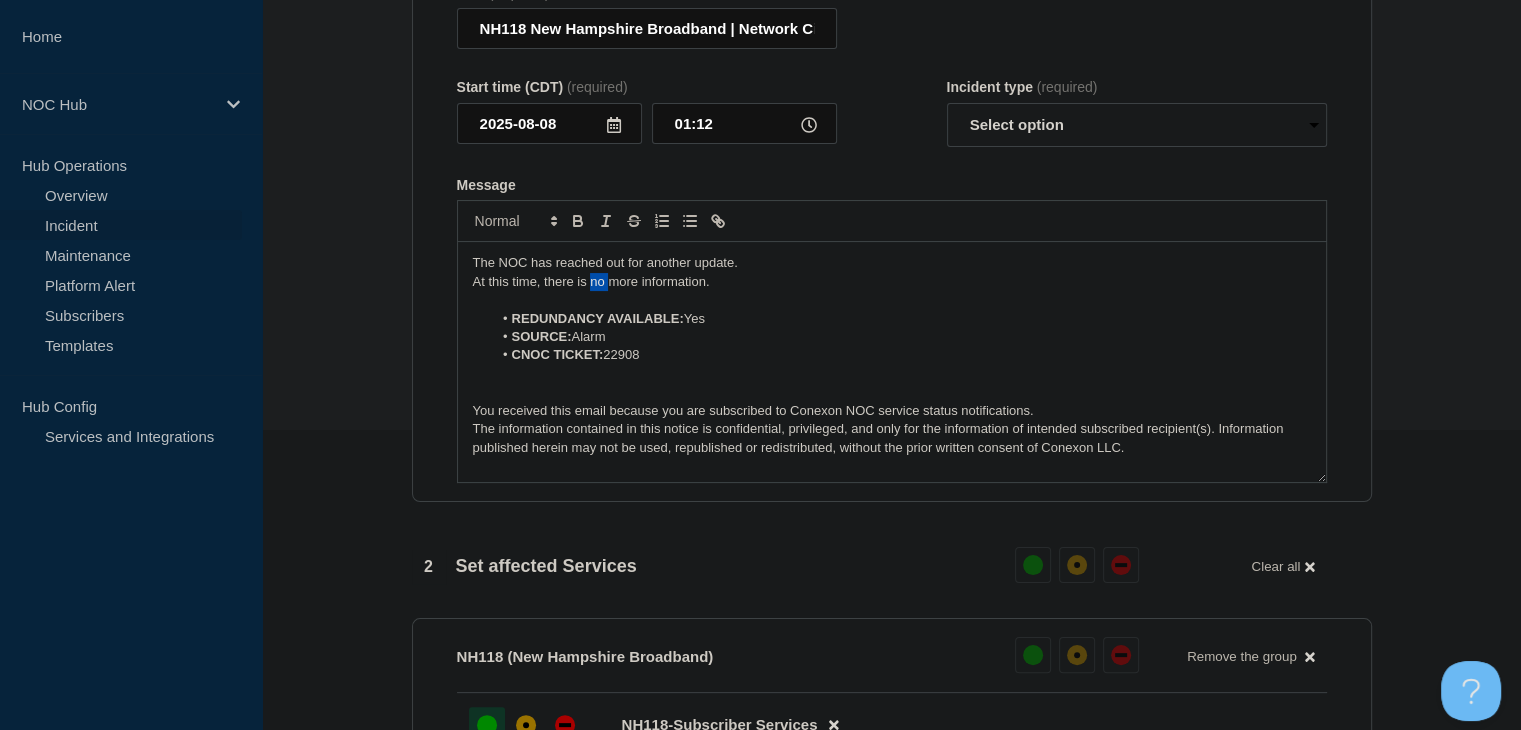click on "At this time, there is no more information." at bounding box center [892, 282] 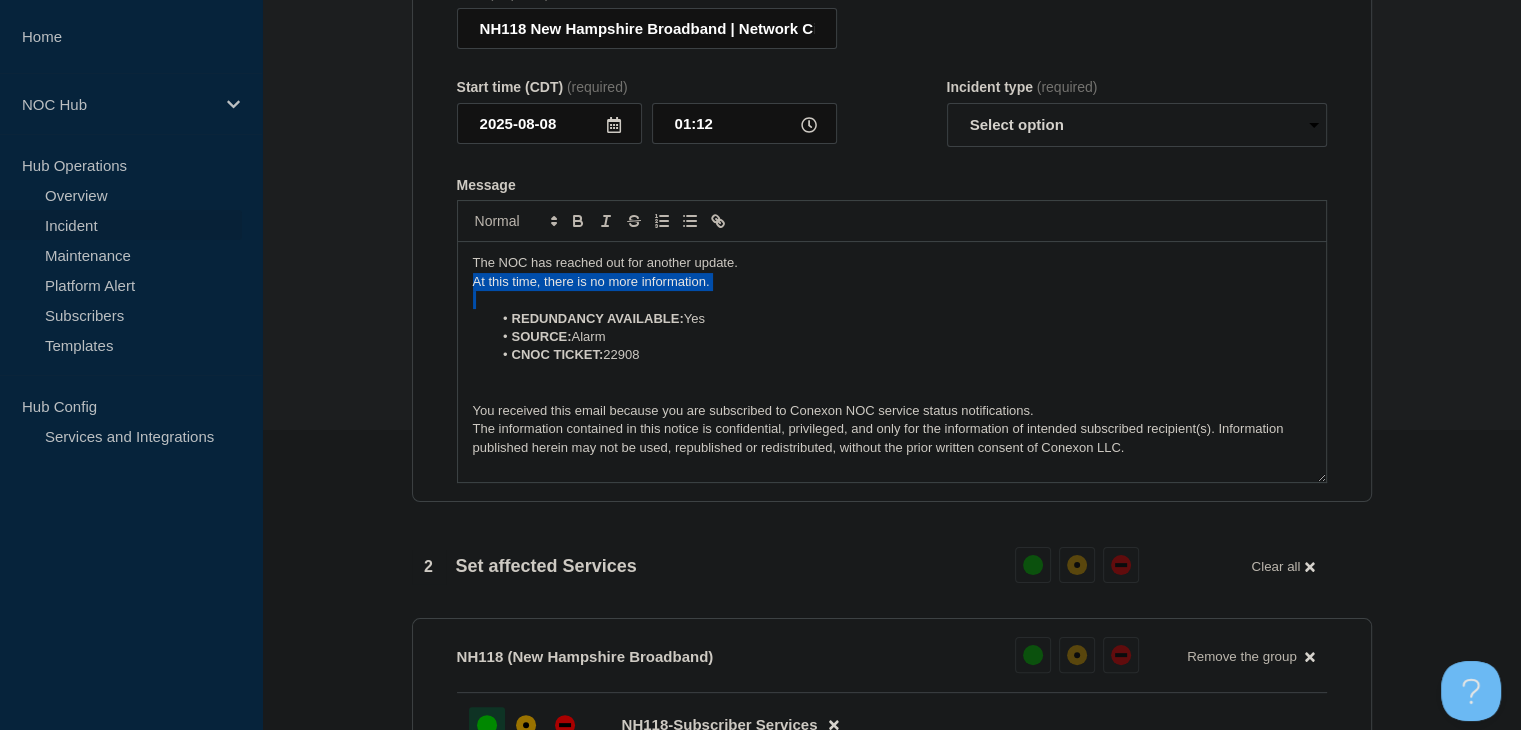click on "At this time, there is no more information." at bounding box center [892, 282] 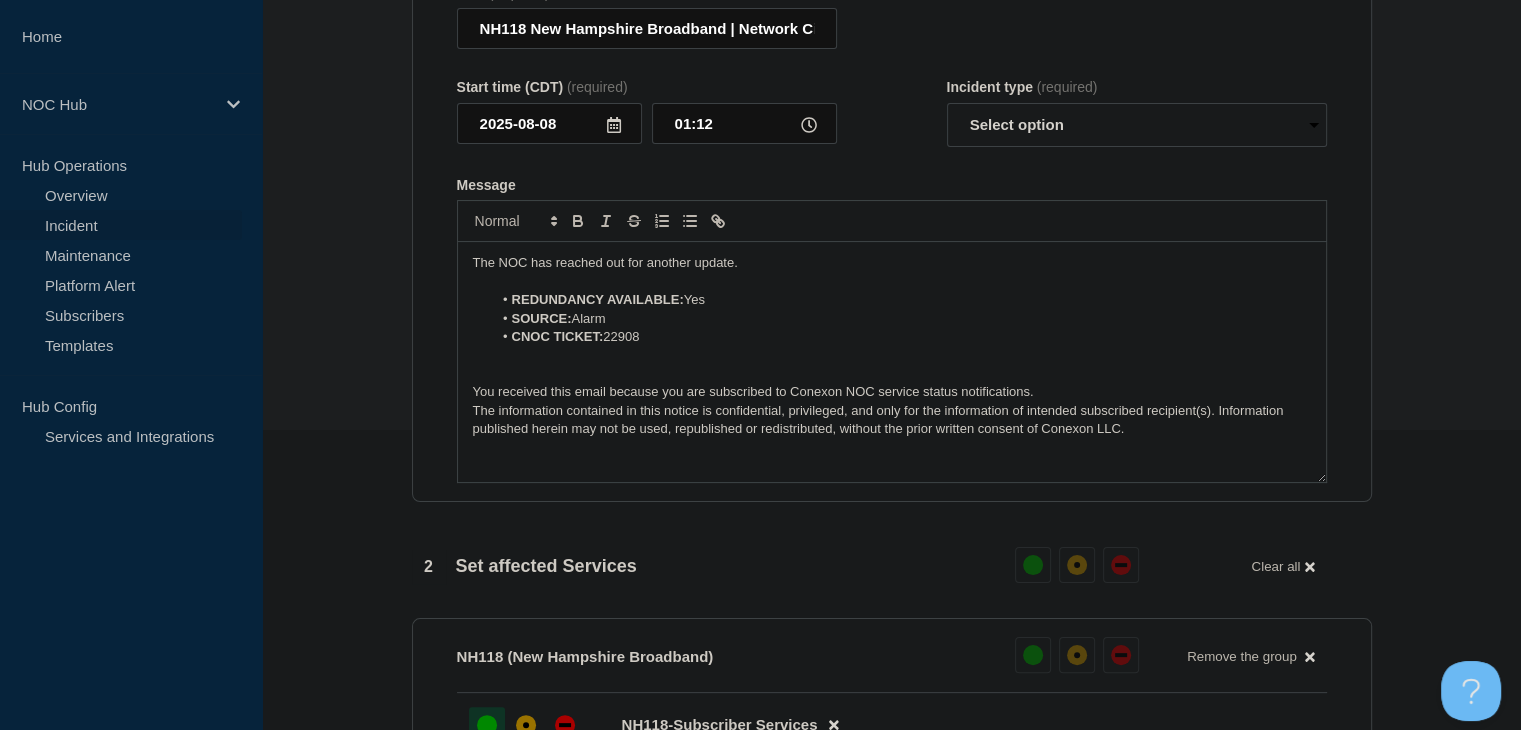 click on "The NOC has reached out for another update." at bounding box center [892, 263] 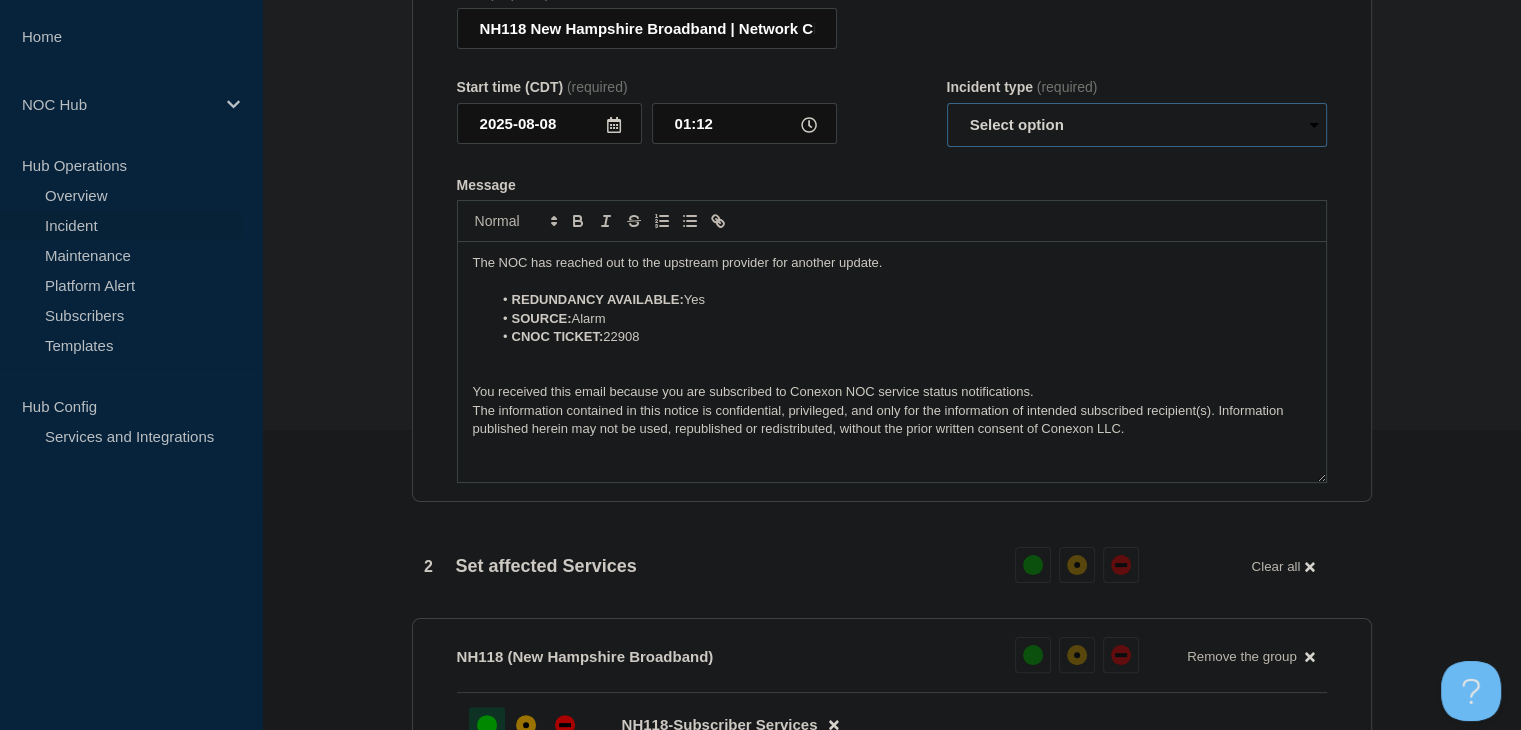 click on "Select option Investigating Identified Monitoring Resolved" at bounding box center (1137, 125) 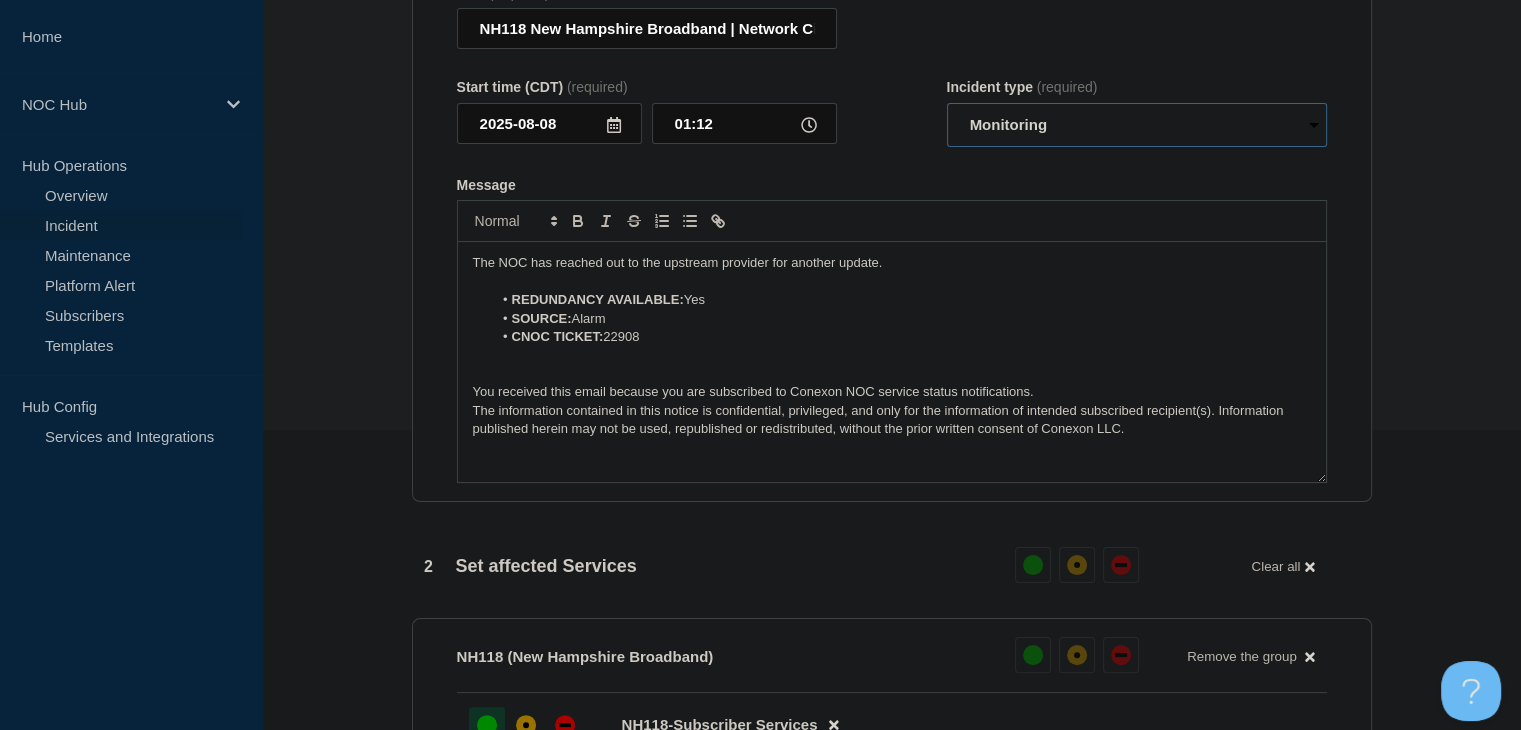 click on "Select option Investigating Identified Monitoring Resolved" at bounding box center (1137, 125) 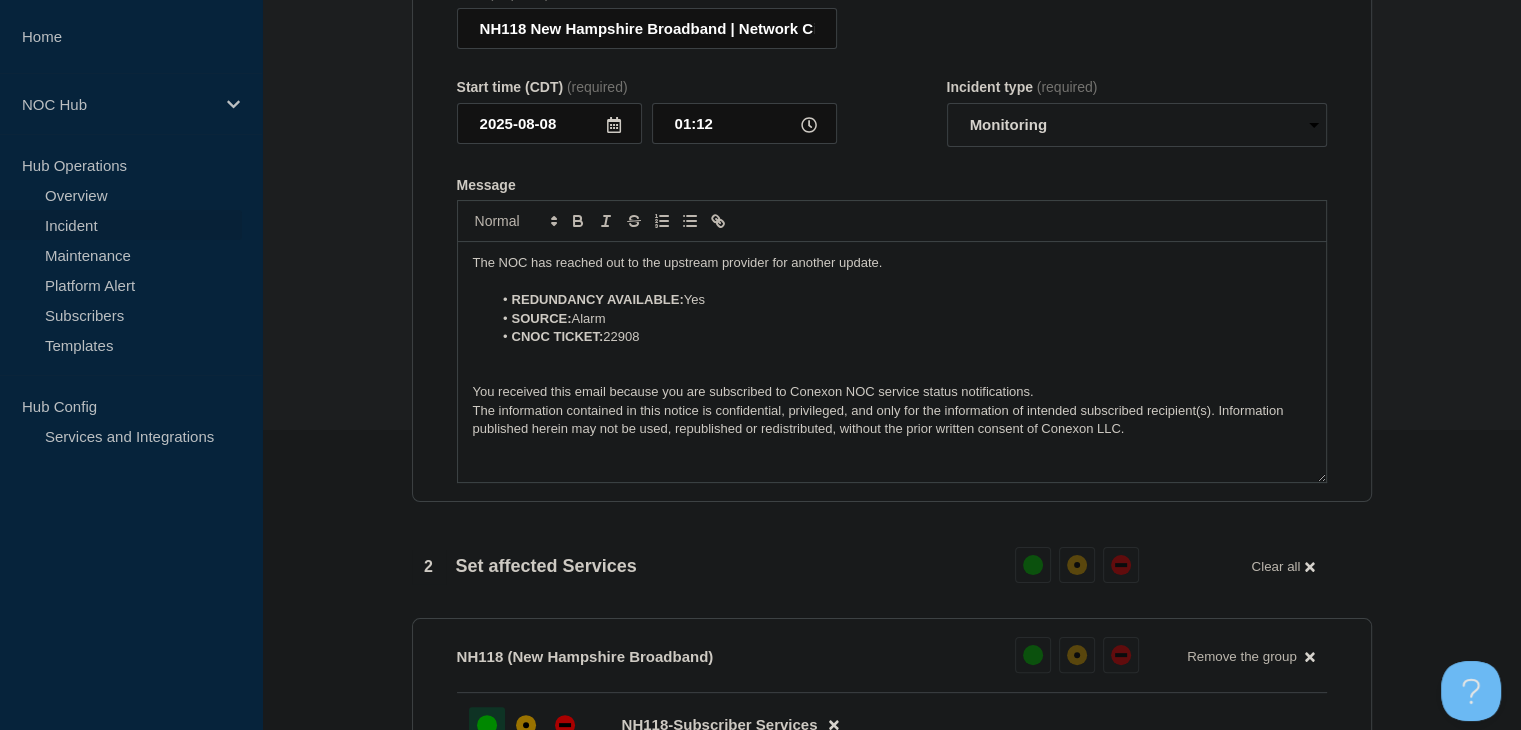 click on "Title  (required) NH118 New Hampshire Broadband | Network Circuit Event | Customers Not Affected Start time  (required) [DATE] [TIME] Incident type  (required) Select option Investigating Identified Monitoring Resolved Message  The NOC has reached out to the upstream provider for another update.  REDUNDANCY AVAILABLE:  Yes SOURCE:  Alarm CNOC TICKET:  22908 You received this email because you are subscribed to Conexon NOC service status notifications. The information contained in this notice is confidential, privileged, and only for the information of intended subscribed recipient(s). Information published herein may not be used, republished or redistributed, without the prior written consent of Conexon LLC." 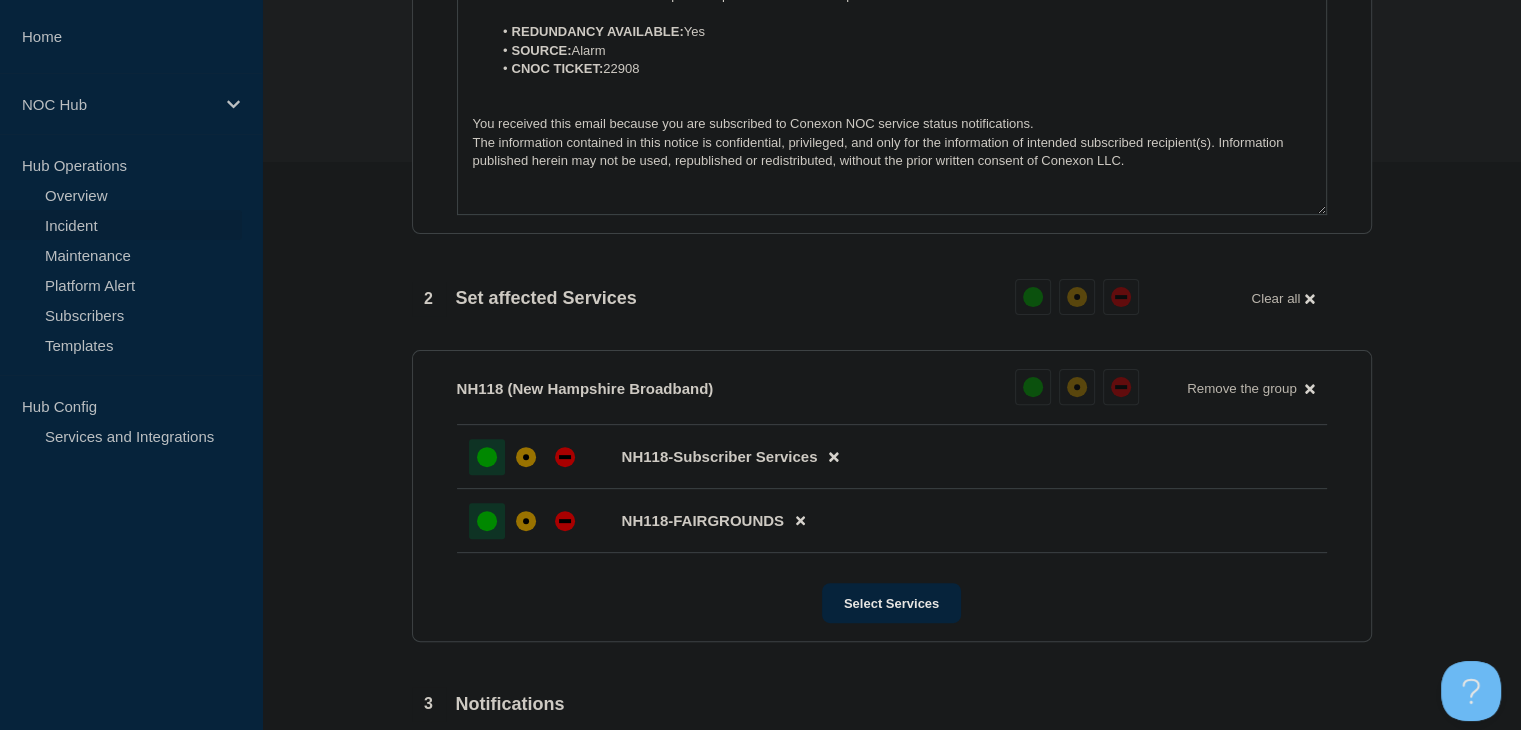 scroll, scrollTop: 1000, scrollLeft: 0, axis: vertical 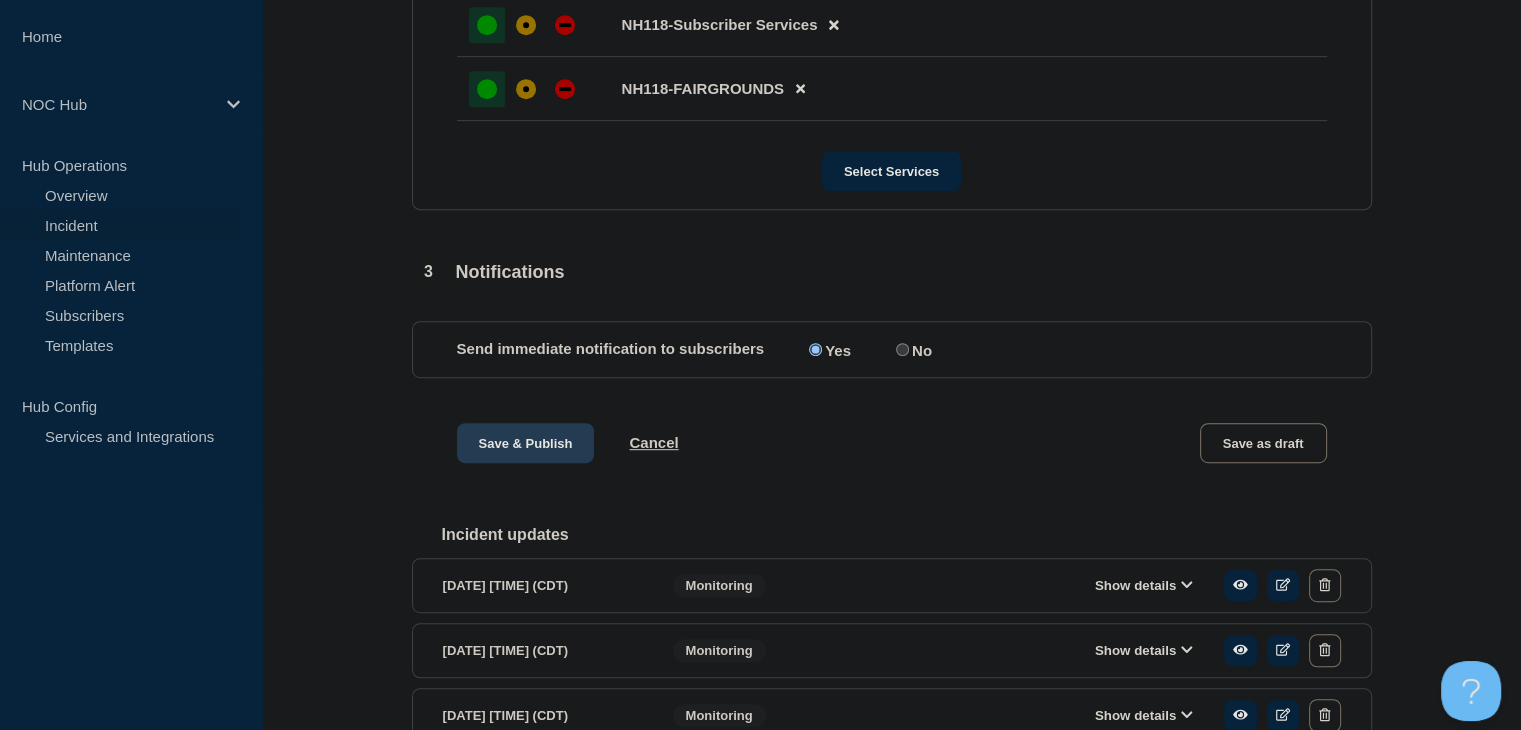 click on "Save & Publish" at bounding box center [526, 443] 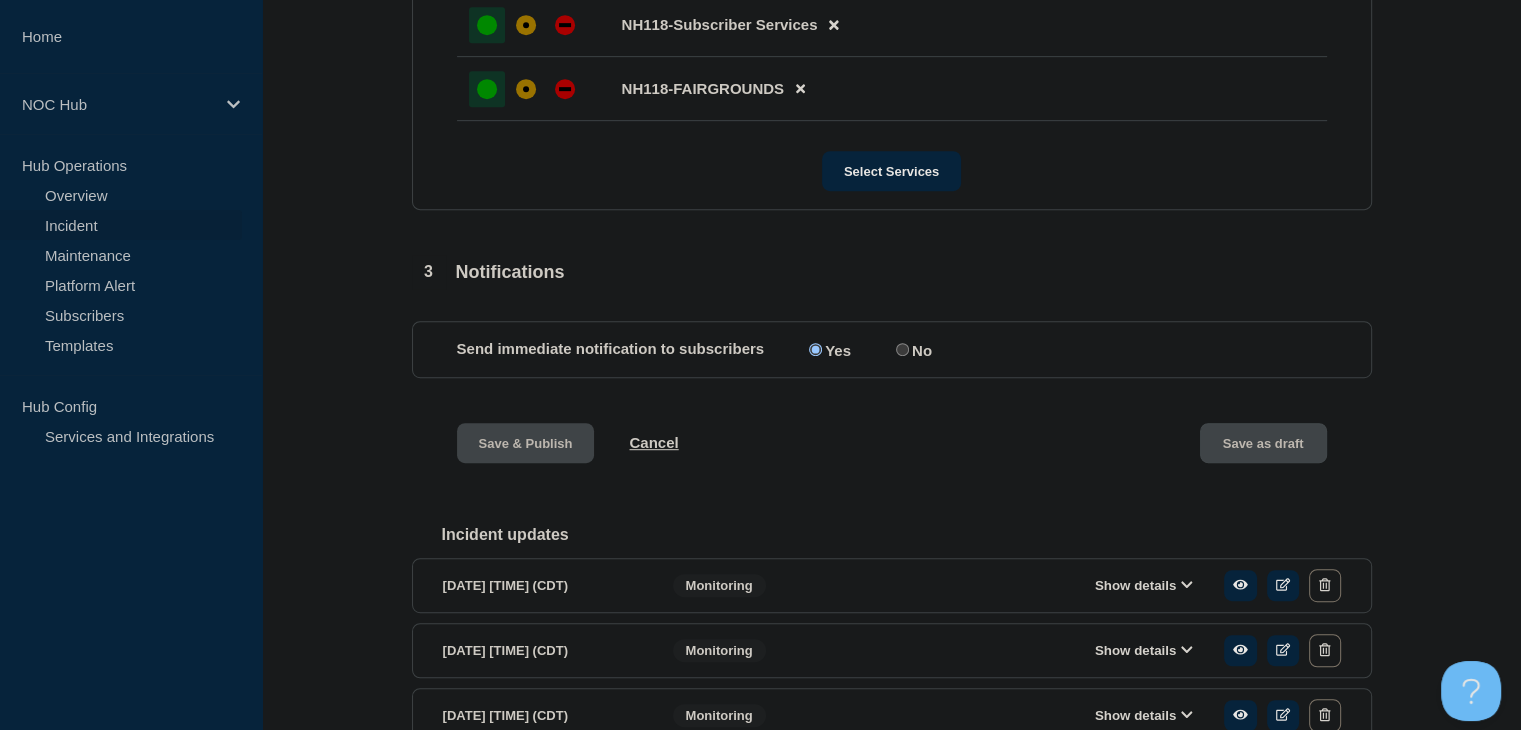 scroll, scrollTop: 0, scrollLeft: 0, axis: both 